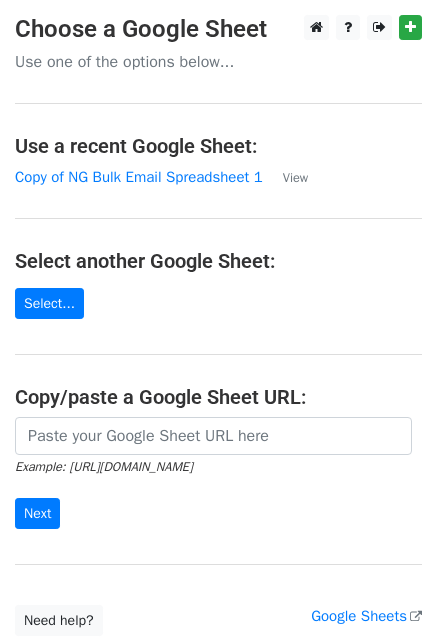 scroll, scrollTop: 0, scrollLeft: 0, axis: both 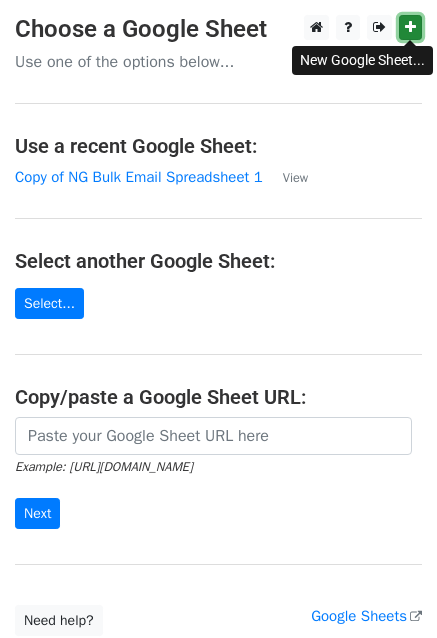 click at bounding box center (410, 27) 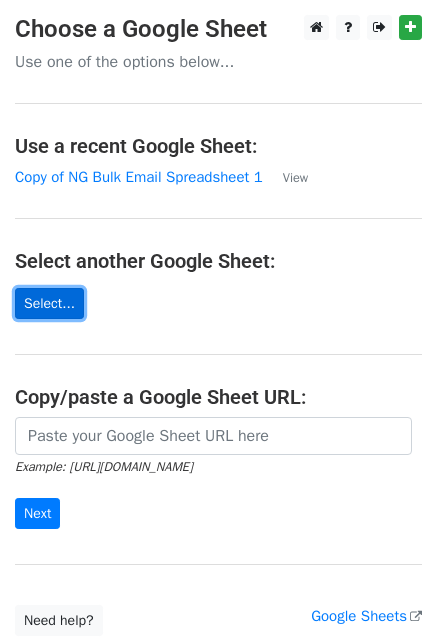 click on "Select..." at bounding box center [49, 303] 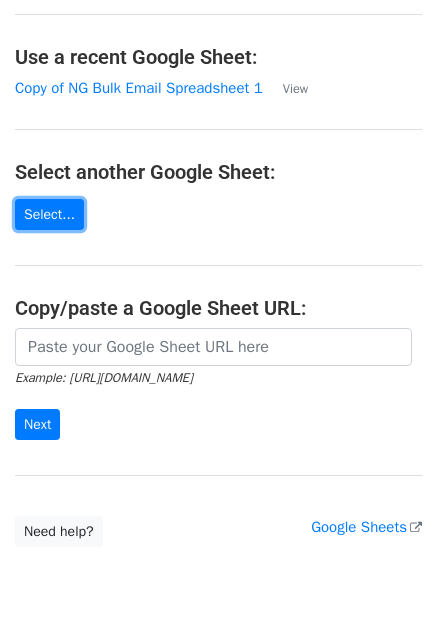 scroll, scrollTop: 0, scrollLeft: 0, axis: both 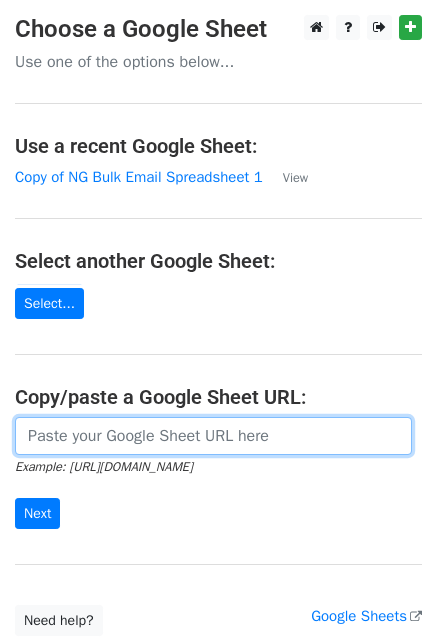 click at bounding box center (213, 436) 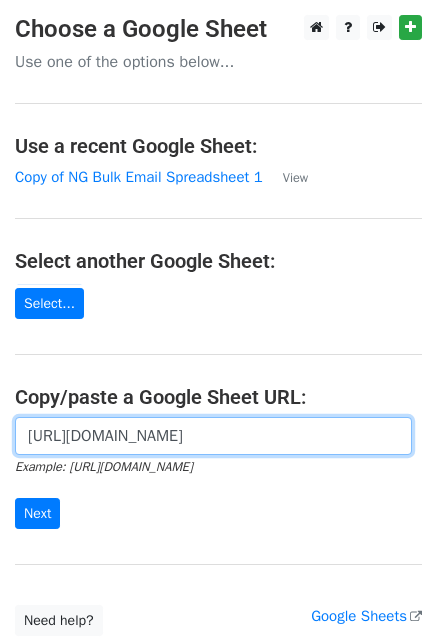 scroll, scrollTop: 0, scrollLeft: 416, axis: horizontal 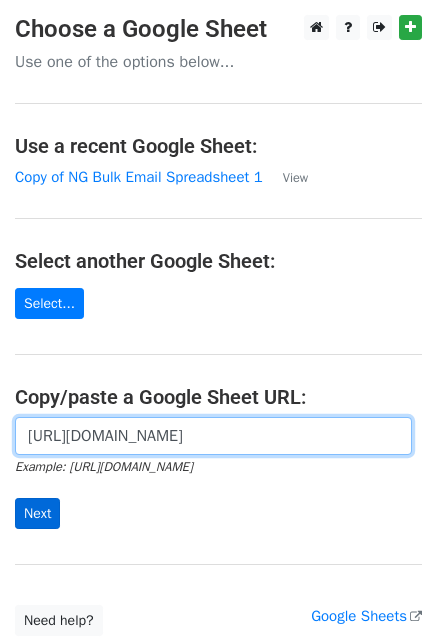type on "https://docs.google.com/spreadsheets/d/1NJxflidi6Ph_5mhGL_K3YG9CvQ2e9Nh_-_tgqUlnRPY/edit?usp=sharing" 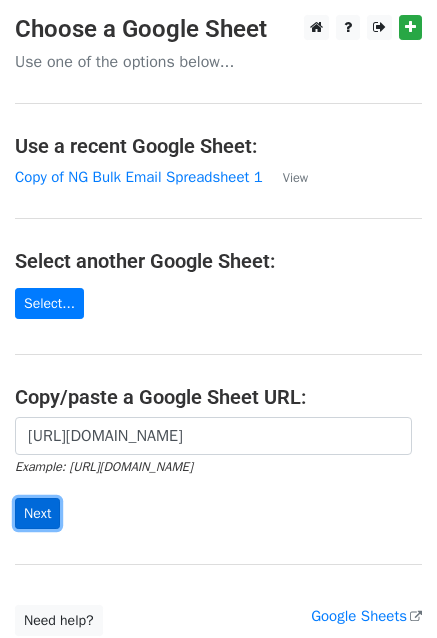 scroll, scrollTop: 0, scrollLeft: 0, axis: both 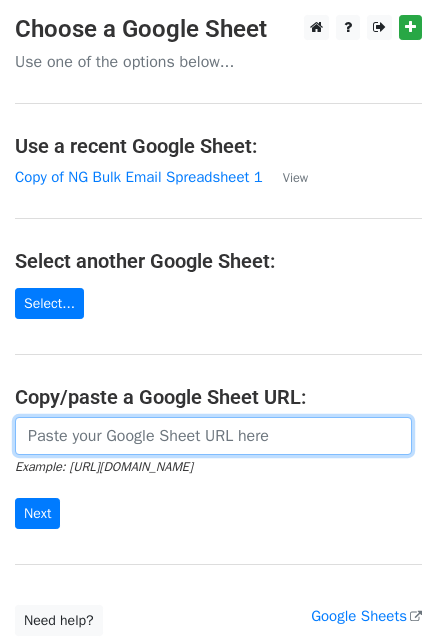 click at bounding box center (213, 436) 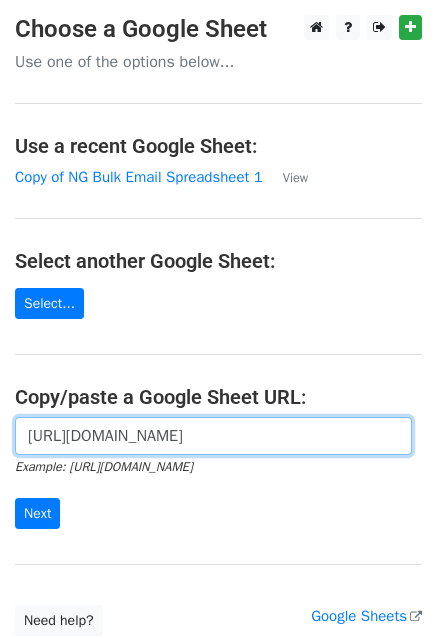 scroll, scrollTop: 0, scrollLeft: 416, axis: horizontal 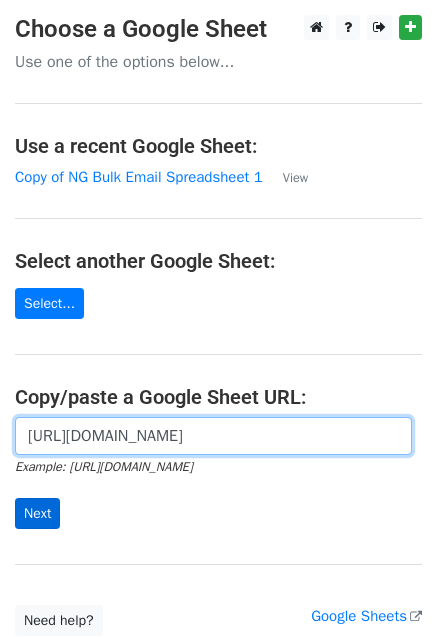 type on "[URL][DOMAIN_NAME]" 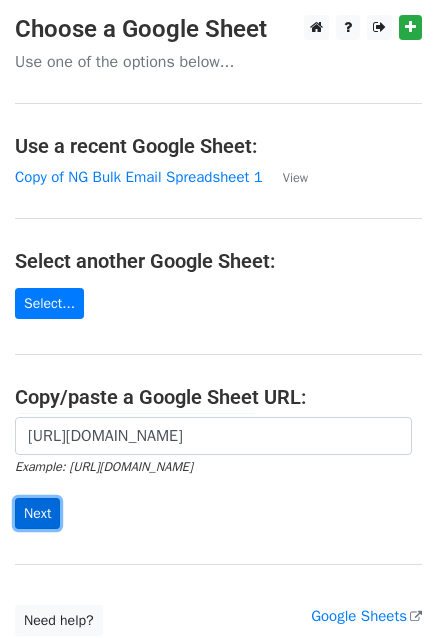 scroll, scrollTop: 0, scrollLeft: 0, axis: both 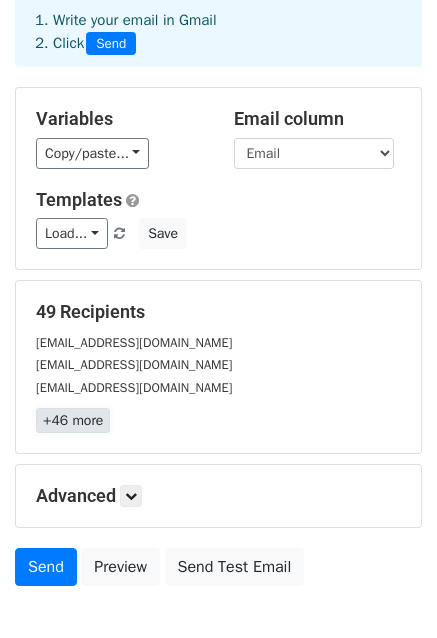 click on "+46 more" at bounding box center [73, 420] 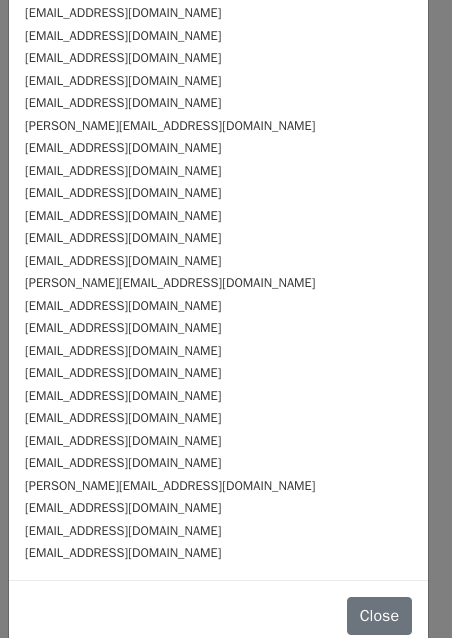 scroll, scrollTop: 644, scrollLeft: 0, axis: vertical 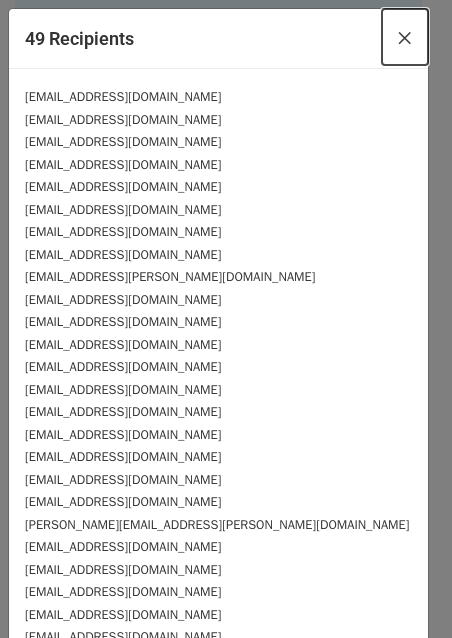 click on "×" at bounding box center [405, 37] 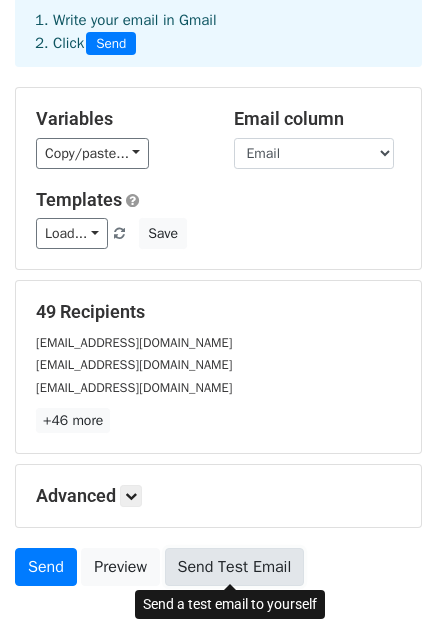 click on "Send Test Email" at bounding box center [235, 567] 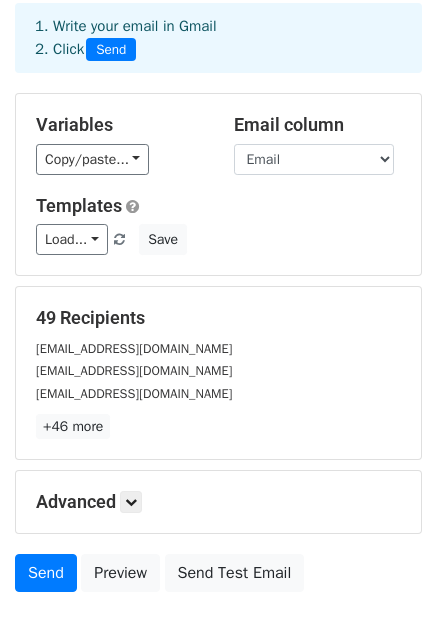 scroll, scrollTop: 216, scrollLeft: 0, axis: vertical 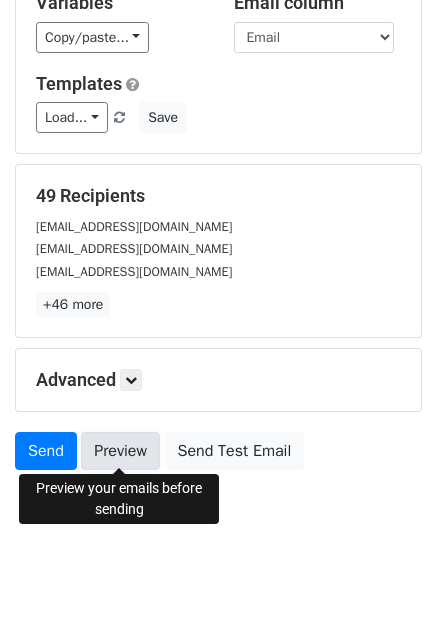 click on "Preview" at bounding box center (120, 451) 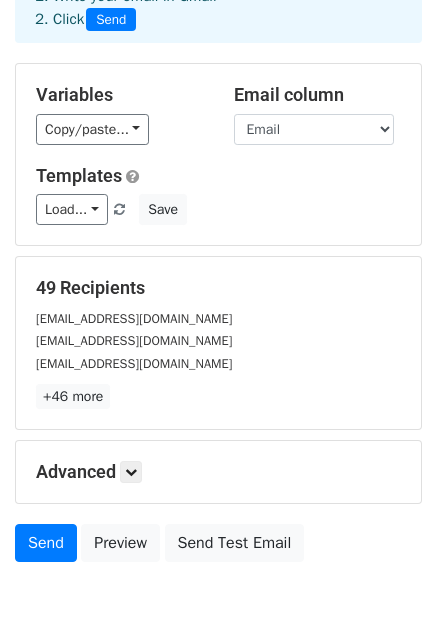 scroll, scrollTop: 0, scrollLeft: 0, axis: both 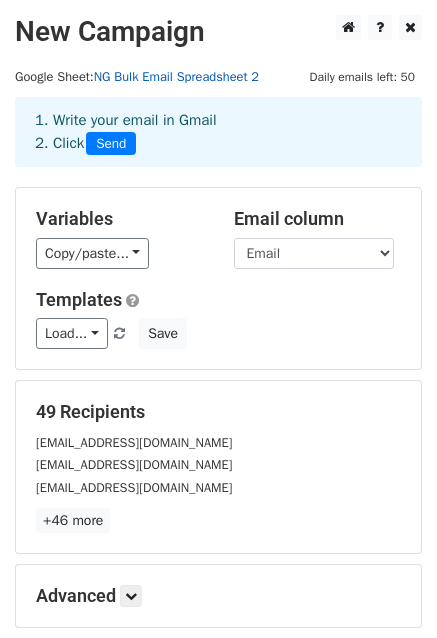 click on "NG Bulk Email Spreadsheet 2" at bounding box center [176, 77] 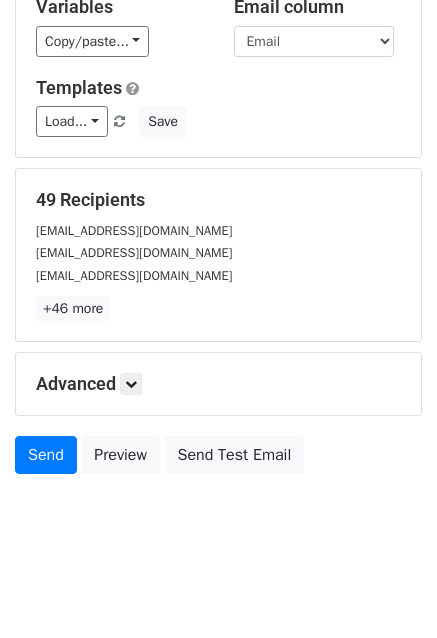 scroll, scrollTop: 216, scrollLeft: 0, axis: vertical 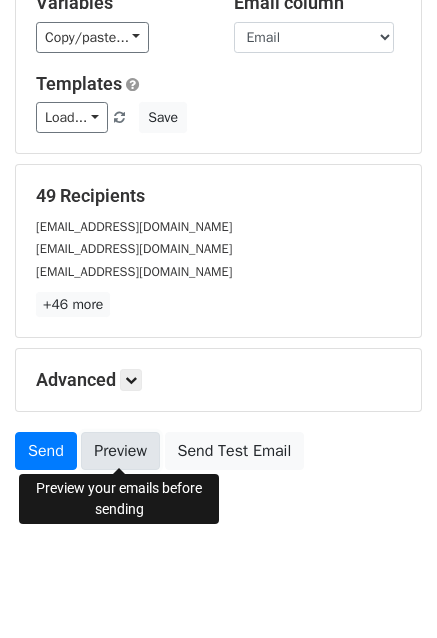 click on "Preview" at bounding box center (120, 451) 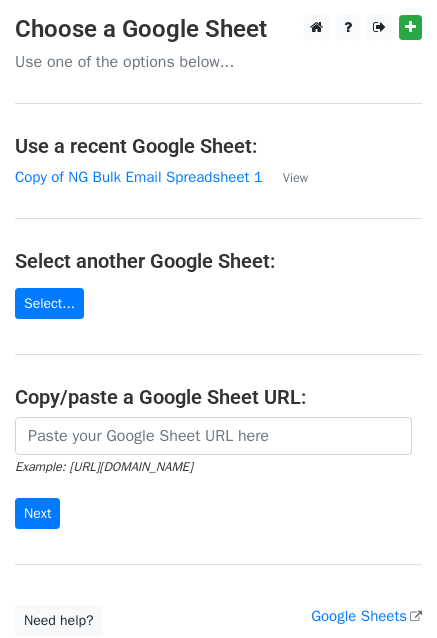 scroll, scrollTop: 0, scrollLeft: 0, axis: both 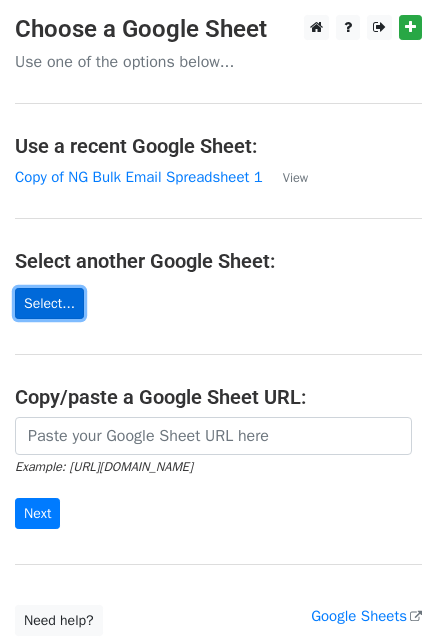 click on "Select..." at bounding box center [49, 303] 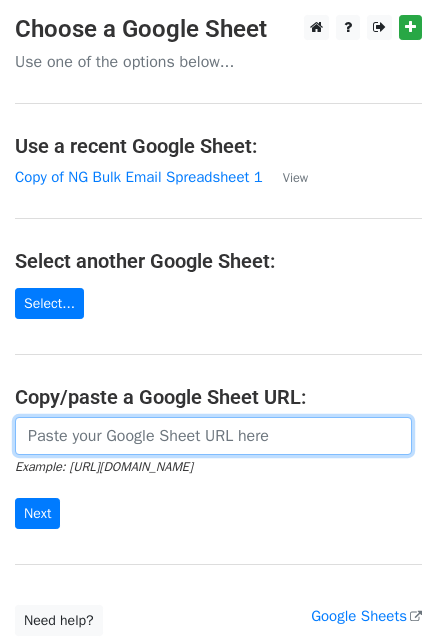 click at bounding box center [213, 436] 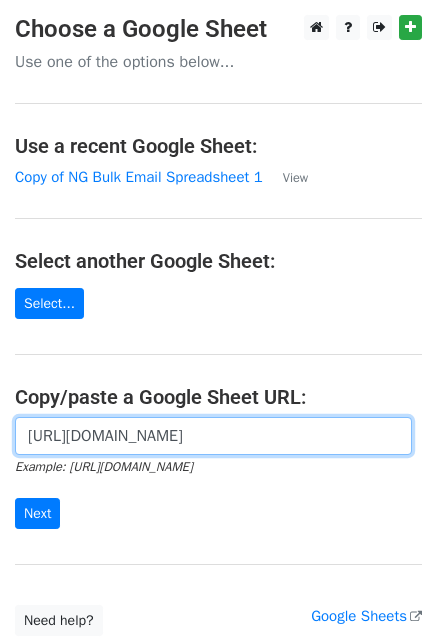 scroll, scrollTop: 0, scrollLeft: 416, axis: horizontal 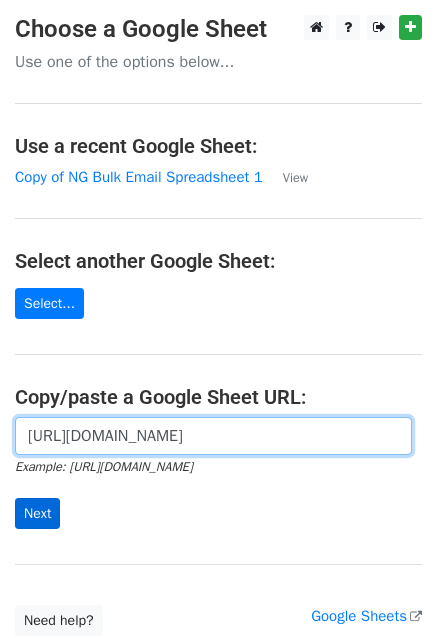 type on "https://docs.google.com/spreadsheets/d/1NJxflidi6Ph_5mhGL_K3YG9CvQ2e9Nh_-_tgqUlnRPY/edit?usp=sharing" 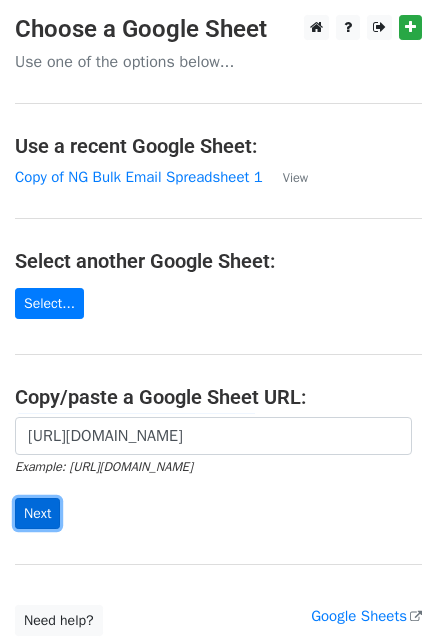 scroll, scrollTop: 0, scrollLeft: 0, axis: both 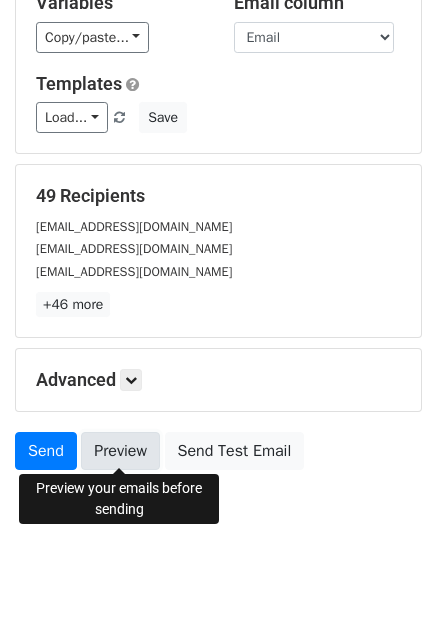 click on "Preview" at bounding box center [120, 451] 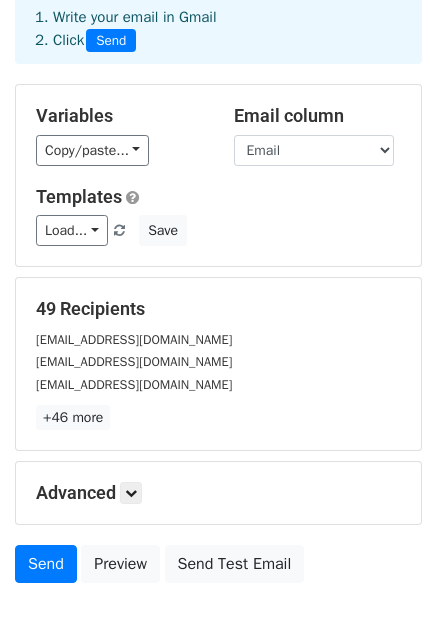 scroll, scrollTop: 0, scrollLeft: 0, axis: both 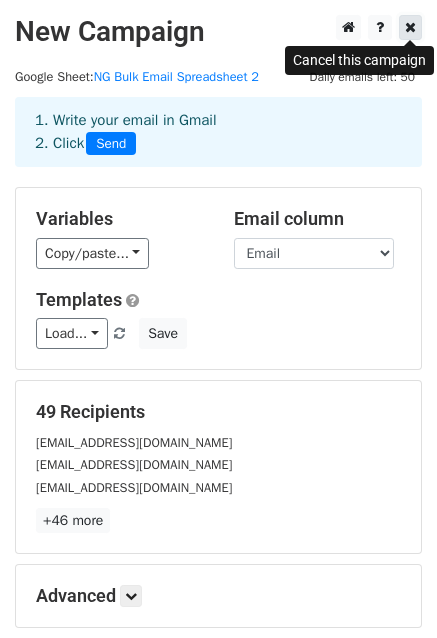 click at bounding box center [410, 27] 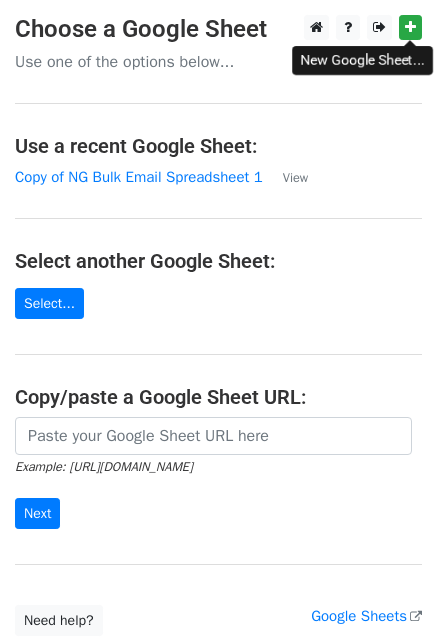 scroll, scrollTop: 0, scrollLeft: 0, axis: both 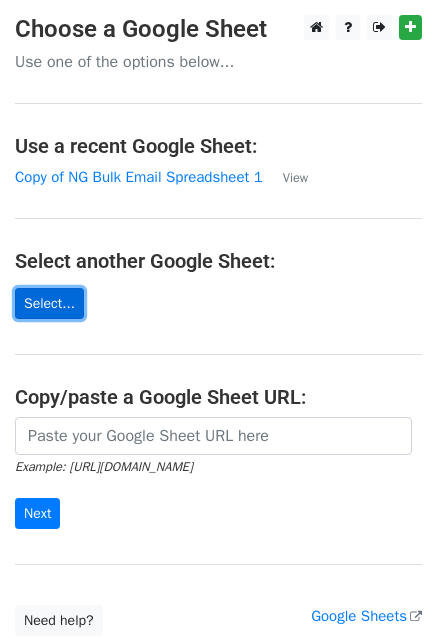 click on "Select..." at bounding box center (49, 303) 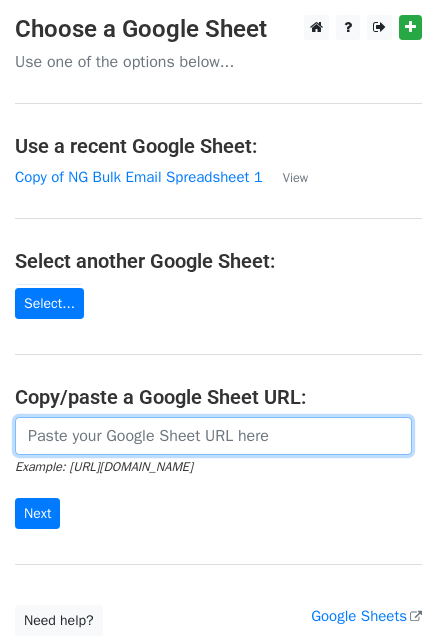 click at bounding box center [213, 436] 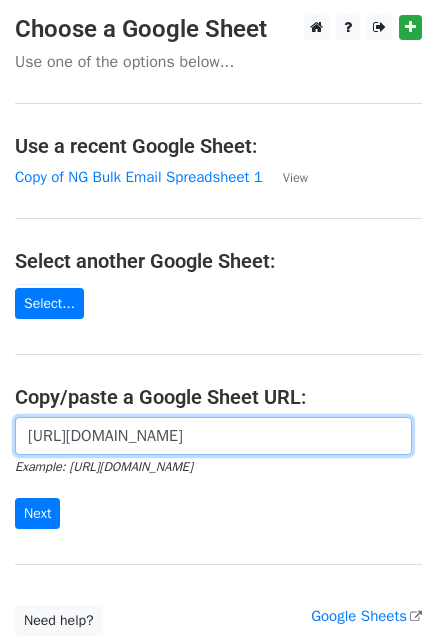 scroll, scrollTop: 0, scrollLeft: 407, axis: horizontal 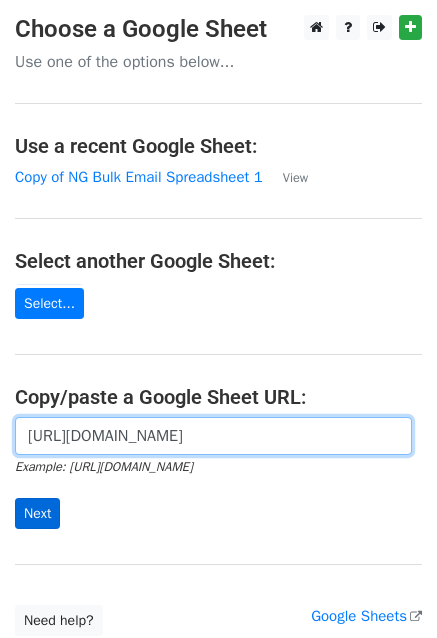 type on "https://docs.google.com/spreadsheets/d/1XPzdUikEyqe8xycs0TrK3Js3TKjXePHlExXy2vUyQv4/edit?usp=sharing" 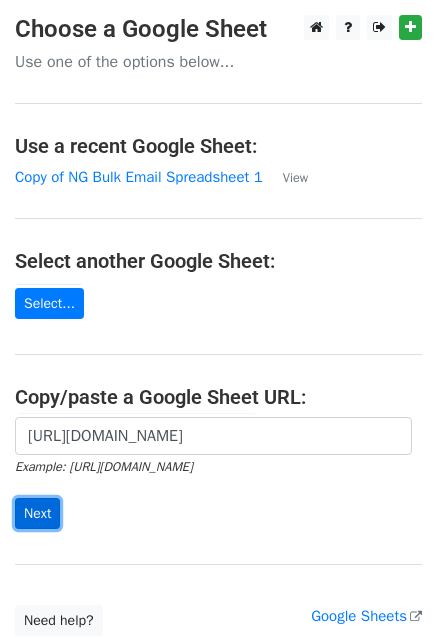 click on "Next" at bounding box center [37, 513] 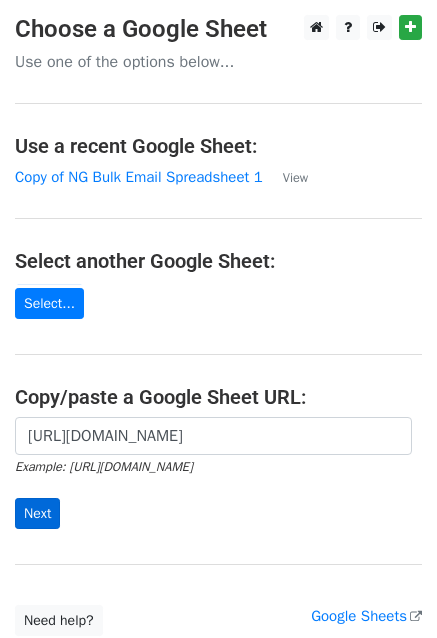 scroll, scrollTop: 0, scrollLeft: 0, axis: both 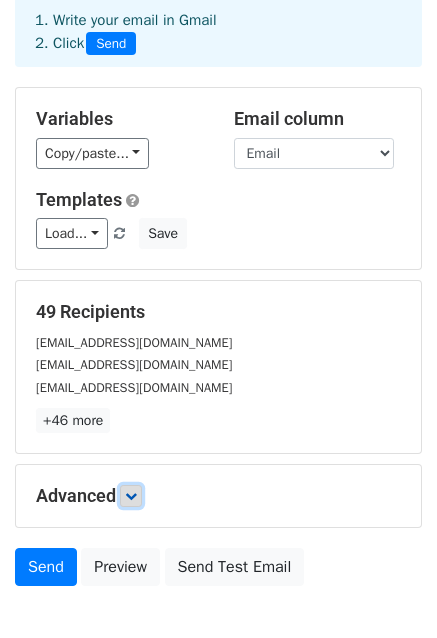 click at bounding box center [131, 496] 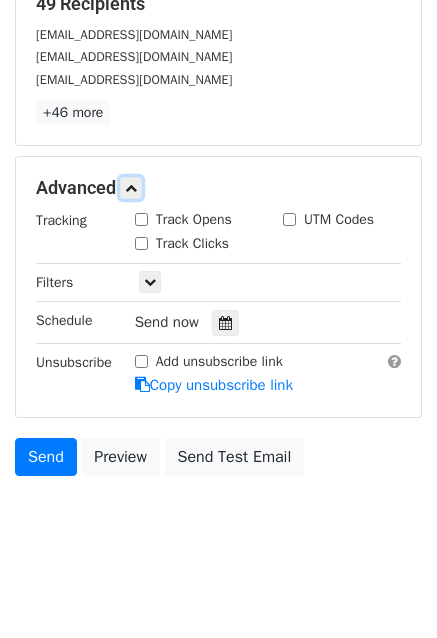 scroll, scrollTop: 410, scrollLeft: 0, axis: vertical 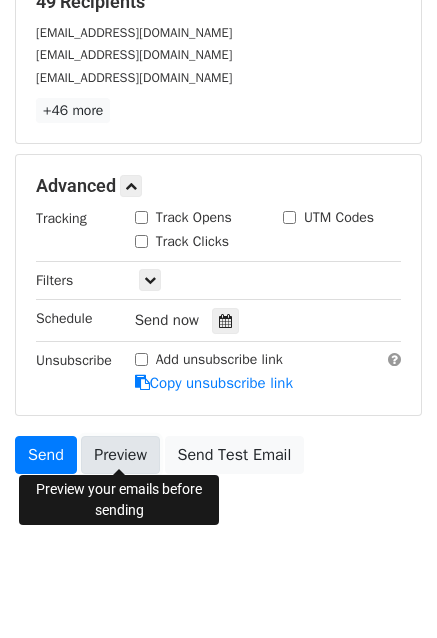 click on "Preview" at bounding box center [120, 455] 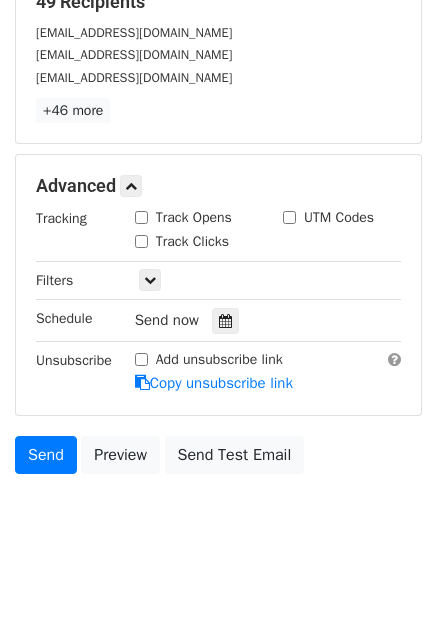 click on "New Campaign
Daily emails left: 50
Google Sheet:
Copy of NG Bulk Email Sprea...
1. Write your email in Gmail
2. Click
Send
Variables
Copy/paste...
{{Email }}
{{First Name}}
{{Username}}
{{Temporary Password}}
Email column
Email
First Name
Username
Temporary Password
Templates
Load...
No templates saved
Save
49 Recipients
gardineremilia2011@icloud.com
evaxiangyiliu@outlook.com
betsyllewellyn@icloud.com
+46 more
49 Recipients
×
gardineremilia2011@icloud.com
evaxiangyiliu@outlook.com
betsyllewellyn@icloud.com
Graciedm08@gmail.com
kara.malash17@gmail.com
lmaley@charlesriverschool.org
vivianmargolis@icloud.com
mmatthewseeds@gmail.com
aibhlinn.mclaughlin@gmail.com
o.elle@icloud.com" at bounding box center (218, 117) 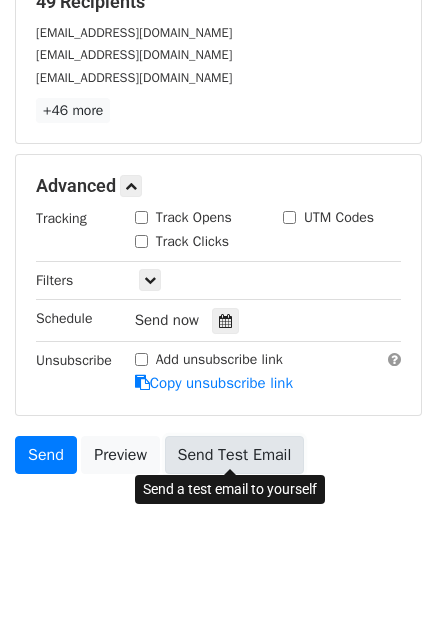 click on "Send Test Email" at bounding box center (235, 455) 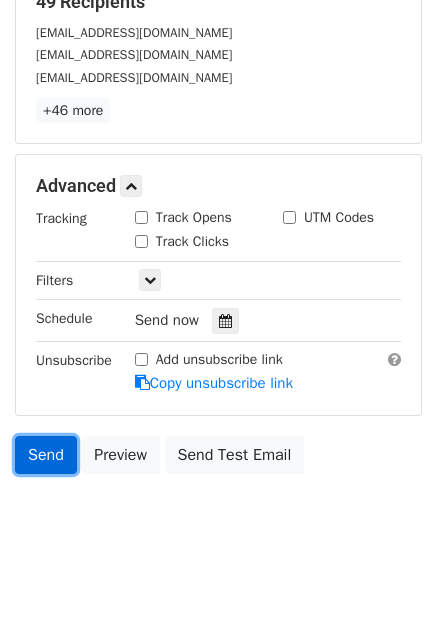 click on "Send" at bounding box center [46, 455] 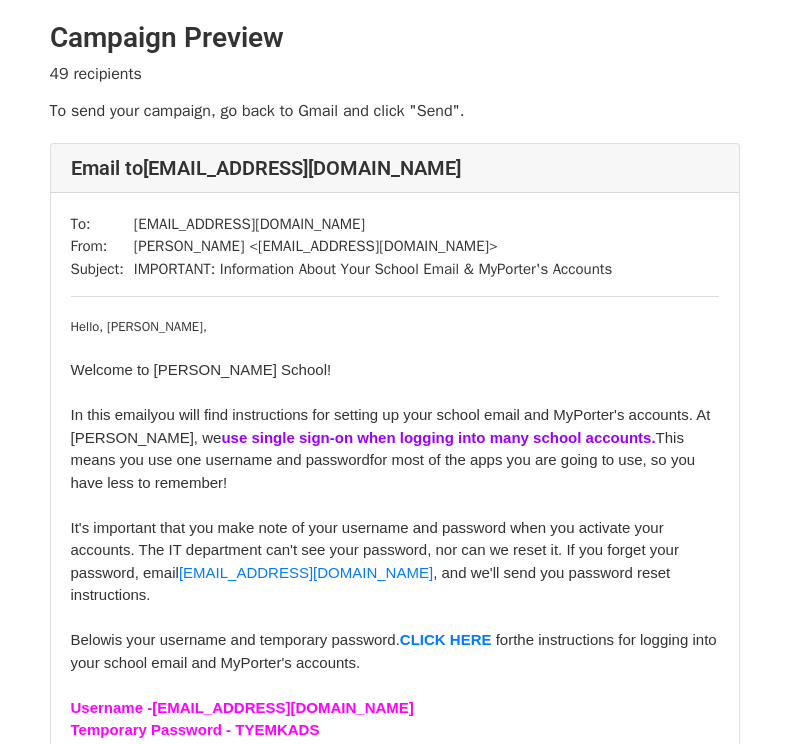 scroll, scrollTop: 0, scrollLeft: 0, axis: both 